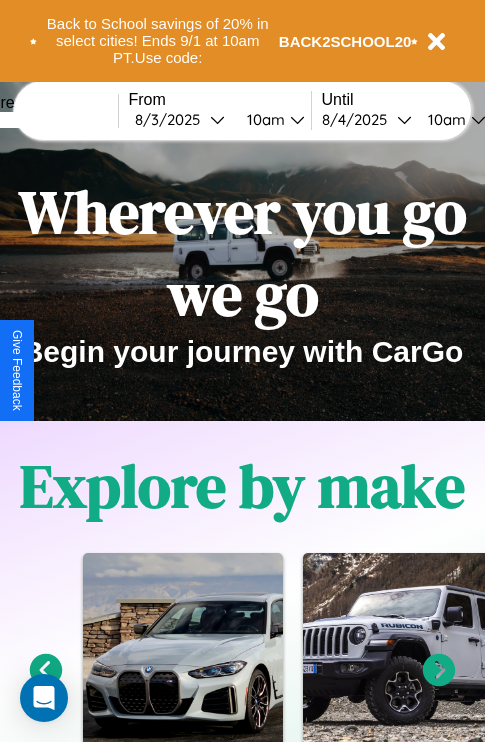 scroll, scrollTop: 308, scrollLeft: 0, axis: vertical 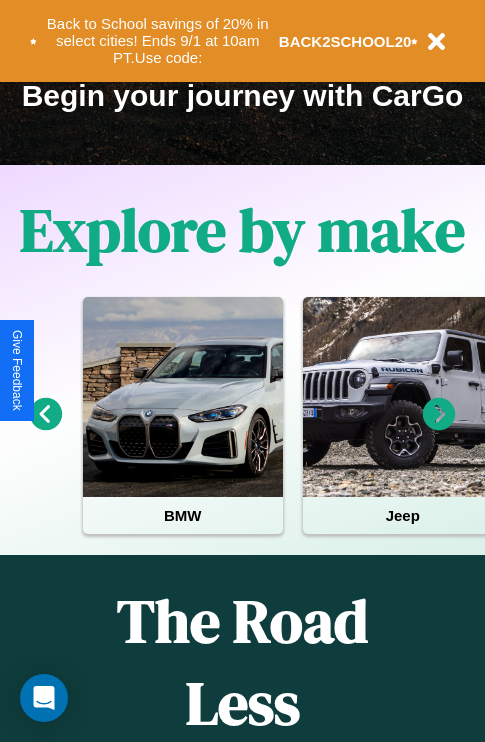 click 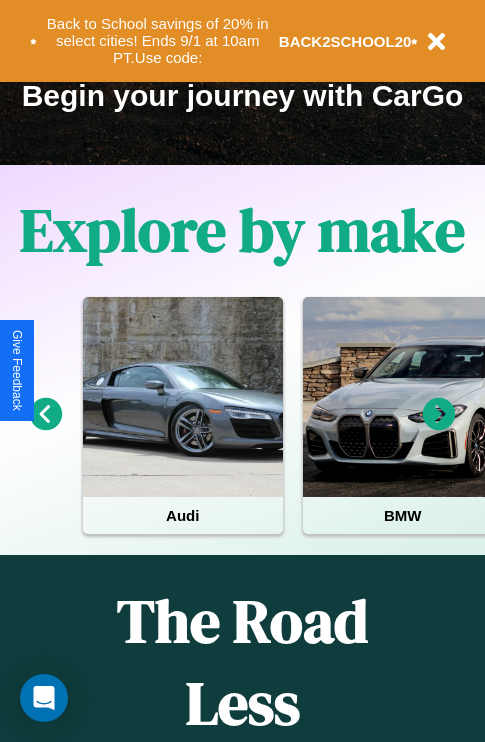 click 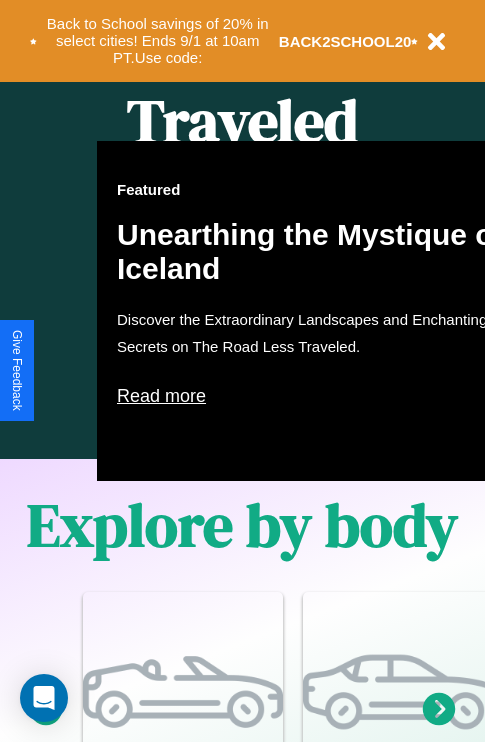 scroll, scrollTop: 1947, scrollLeft: 0, axis: vertical 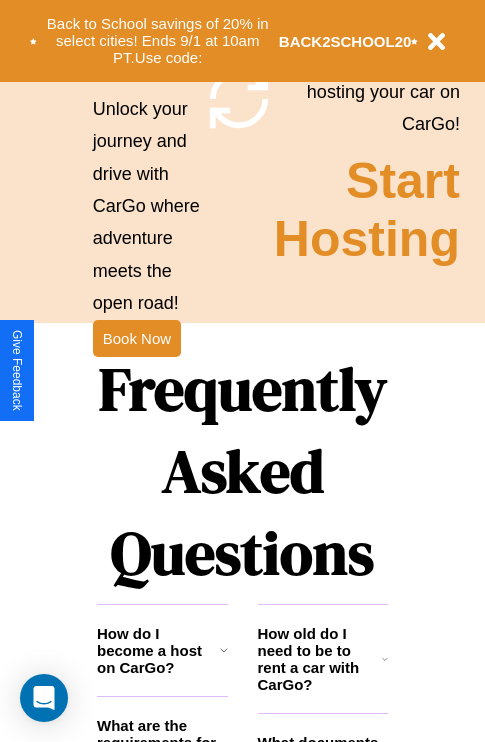 click on "Frequently Asked Questions" at bounding box center [242, 471] 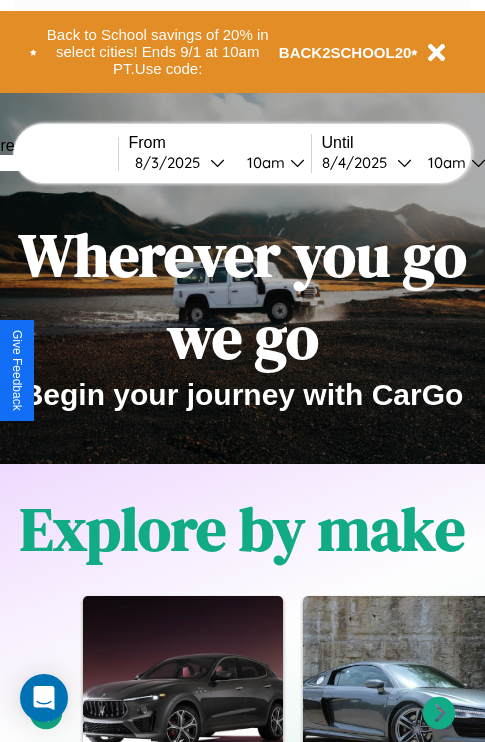 scroll, scrollTop: 0, scrollLeft: 0, axis: both 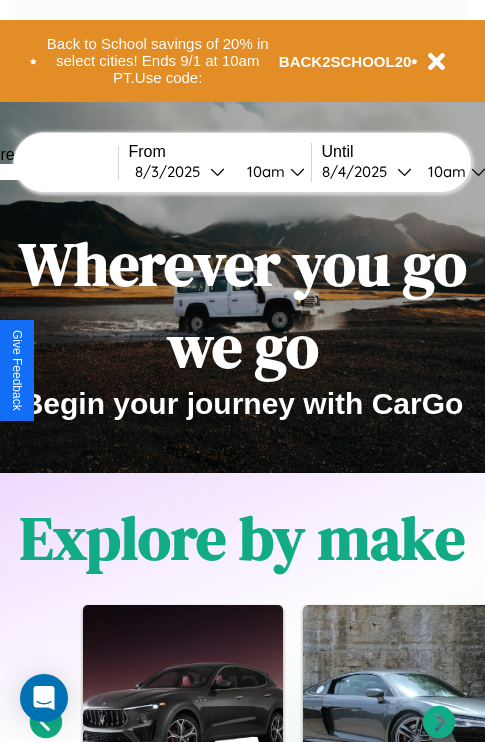 click at bounding box center [43, 172] 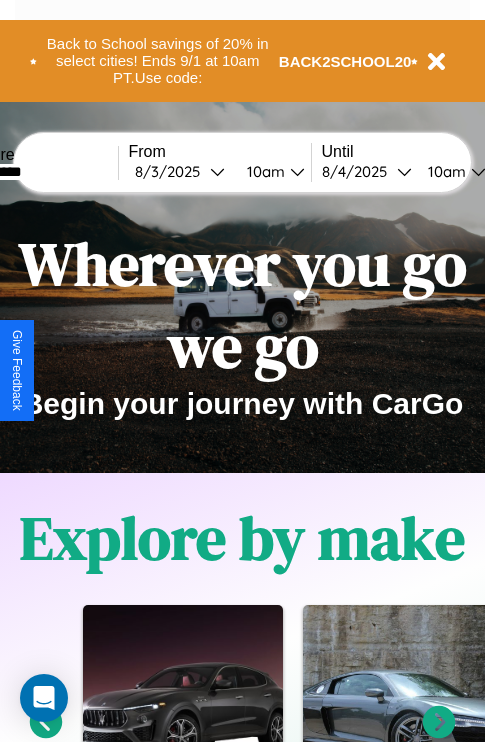 type on "*********" 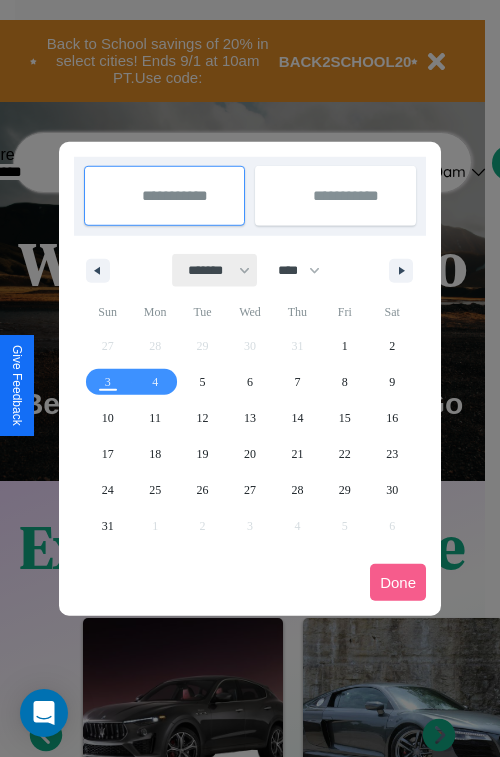 click on "******* ******** ***** ***** *** **** **** ****** ********* ******* ******** ********" at bounding box center [215, 270] 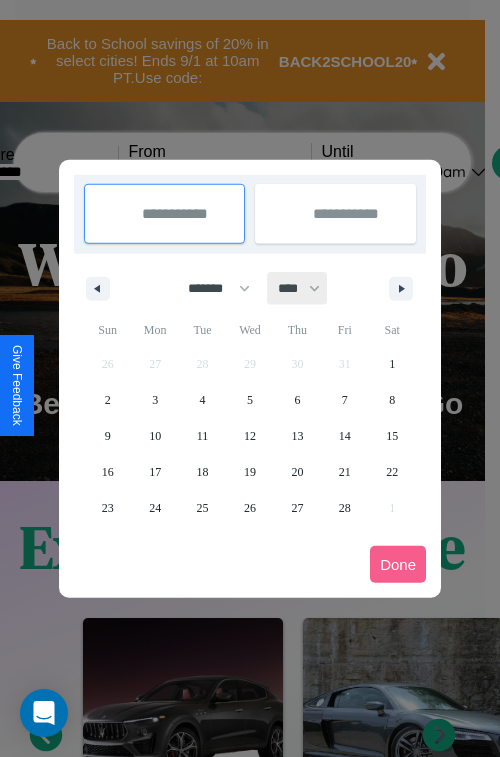 click on "**** **** **** **** **** **** **** **** **** **** **** **** **** **** **** **** **** **** **** **** **** **** **** **** **** **** **** **** **** **** **** **** **** **** **** **** **** **** **** **** **** **** **** **** **** **** **** **** **** **** **** **** **** **** **** **** **** **** **** **** **** **** **** **** **** **** **** **** **** **** **** **** **** **** **** **** **** **** **** **** **** **** **** **** **** **** **** **** **** **** **** **** **** **** **** **** **** **** **** **** **** **** **** **** **** **** **** **** **** **** **** **** **** **** **** **** **** **** **** **** ****" at bounding box center (298, 288) 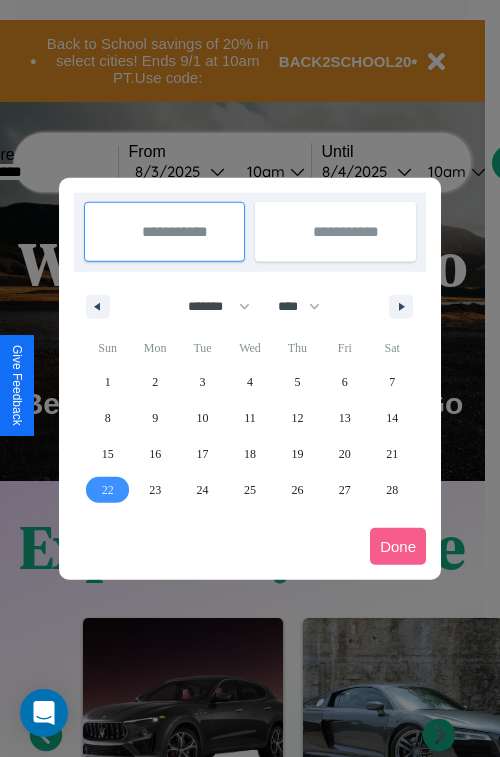 click on "22" at bounding box center [108, 490] 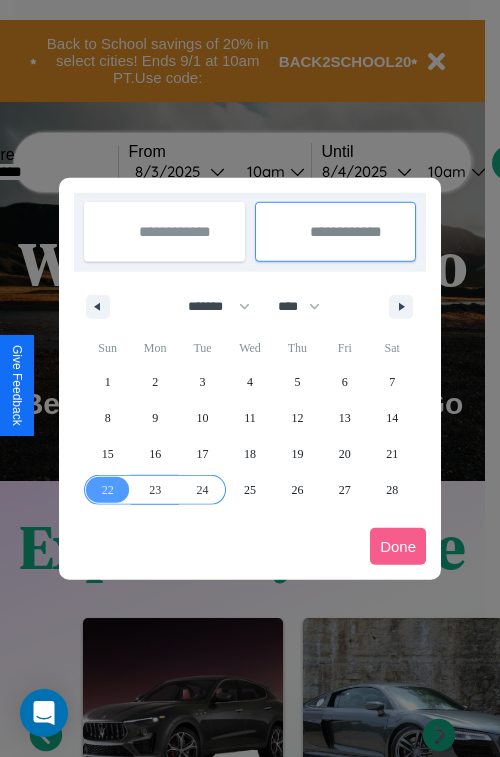 click on "24" at bounding box center [203, 490] 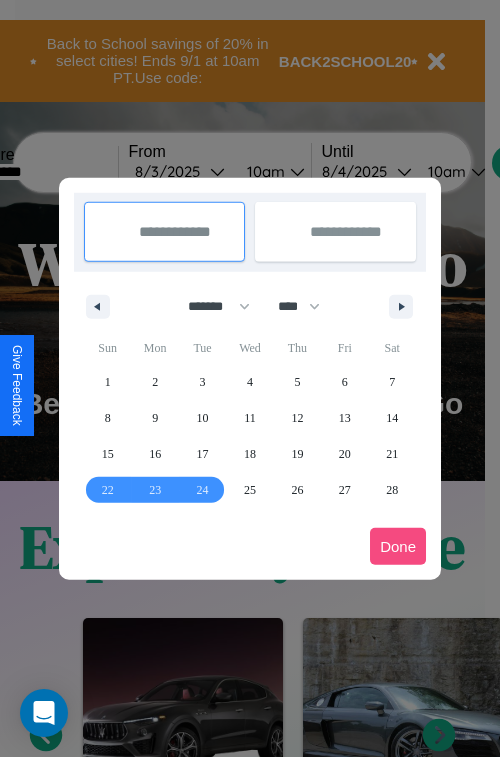 click on "Done" at bounding box center [398, 546] 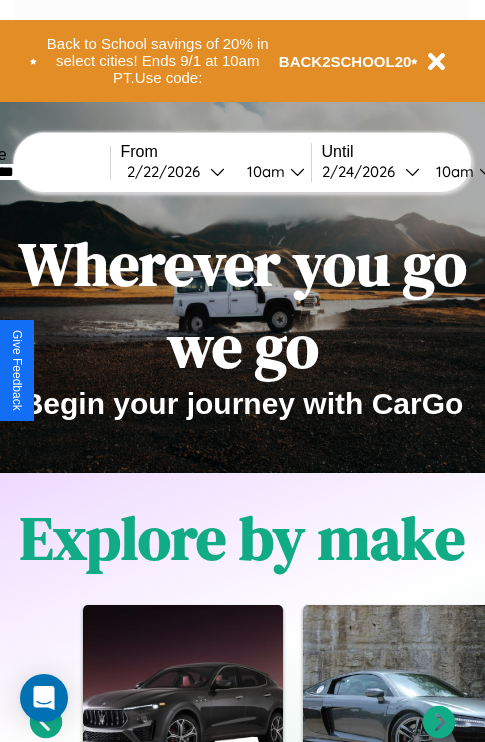 click on "10am" at bounding box center [263, 171] 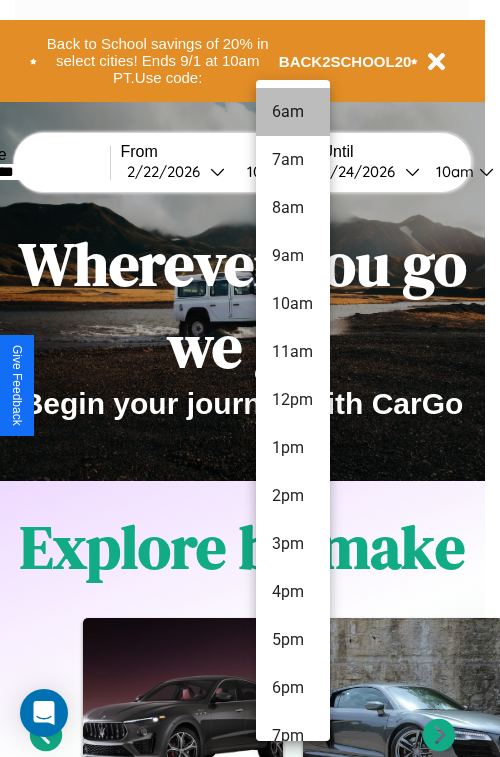 click on "6am" at bounding box center [293, 112] 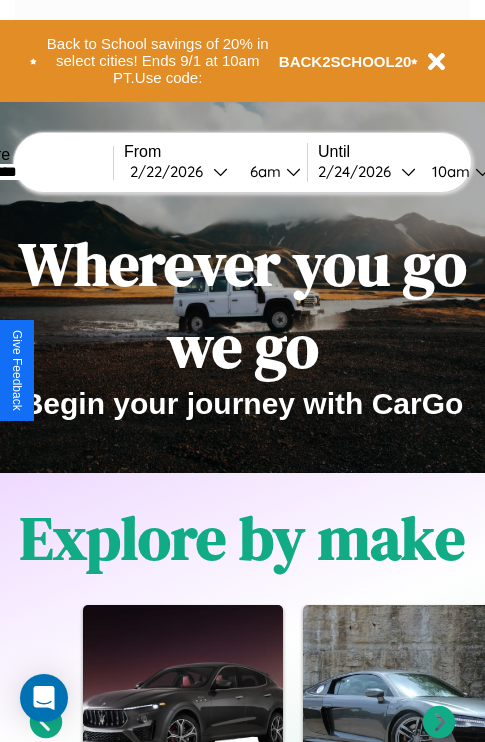 scroll, scrollTop: 0, scrollLeft: 73, axis: horizontal 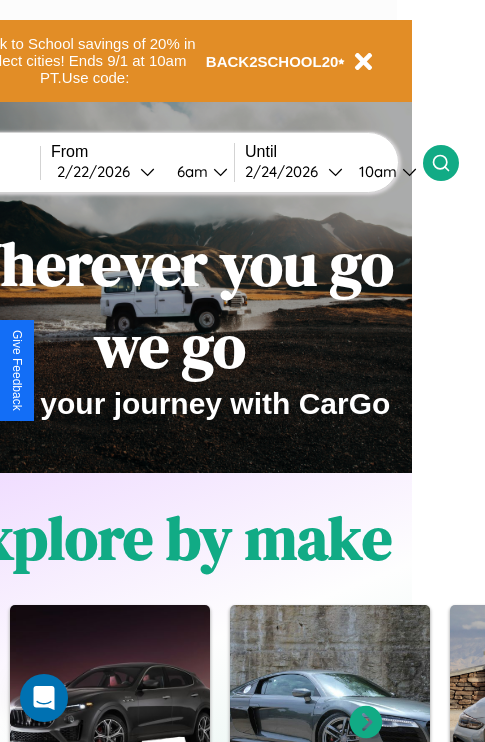 click 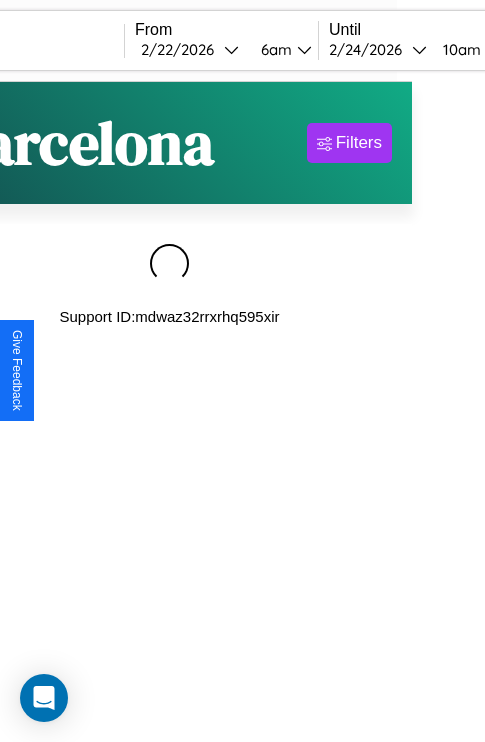 scroll, scrollTop: 0, scrollLeft: 0, axis: both 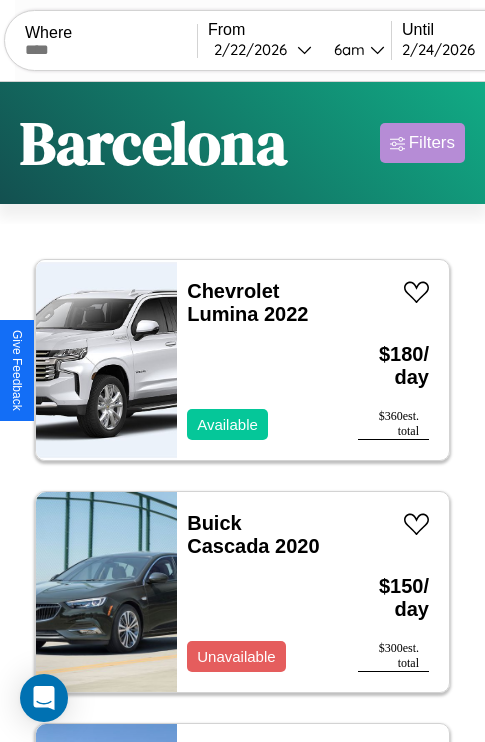 click on "Filters" at bounding box center (432, 143) 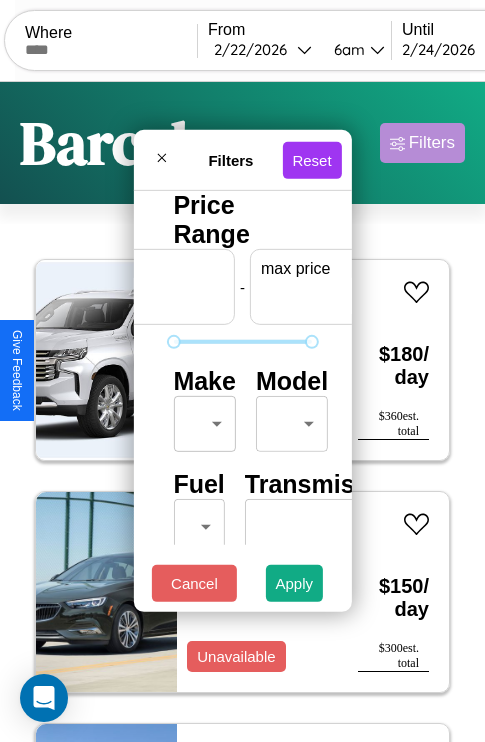 scroll, scrollTop: 0, scrollLeft: 124, axis: horizontal 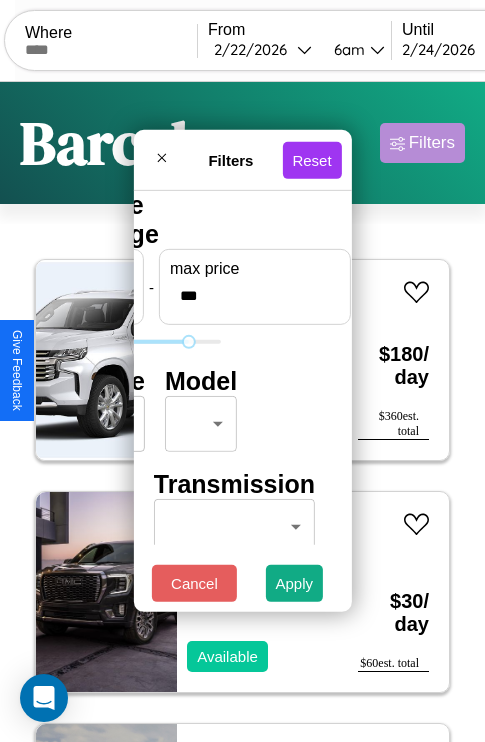 type on "***" 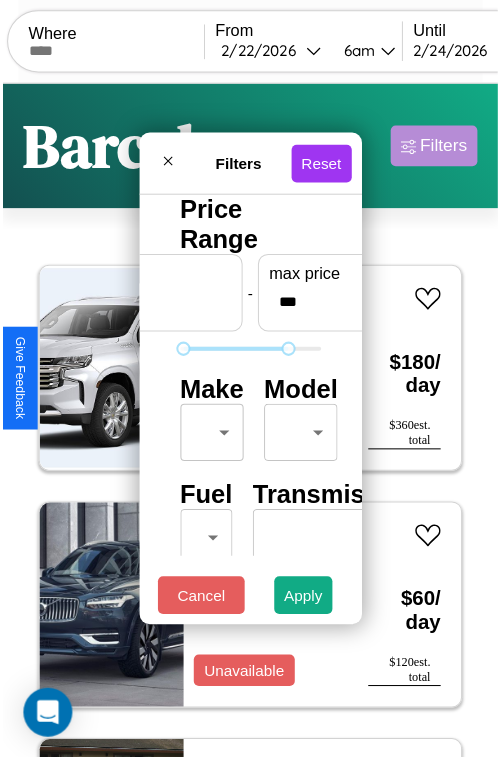 scroll, scrollTop: 59, scrollLeft: 0, axis: vertical 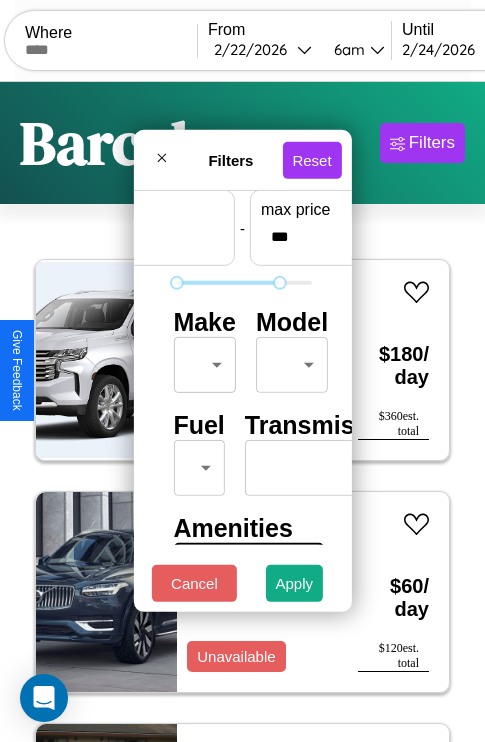 type on "**" 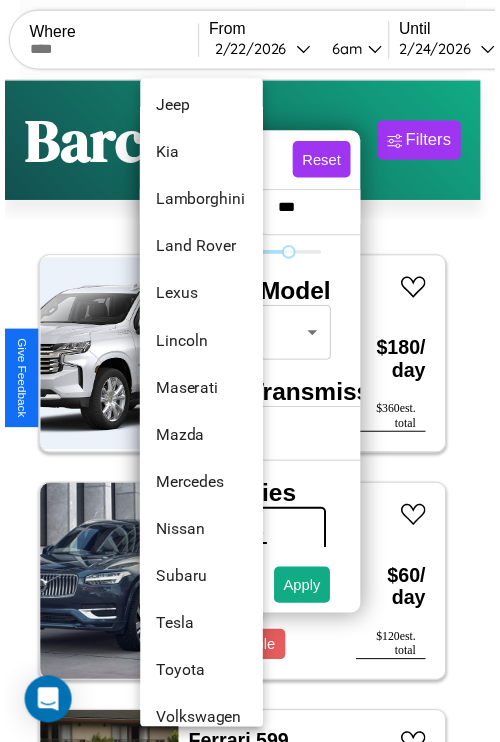 scroll, scrollTop: 1083, scrollLeft: 0, axis: vertical 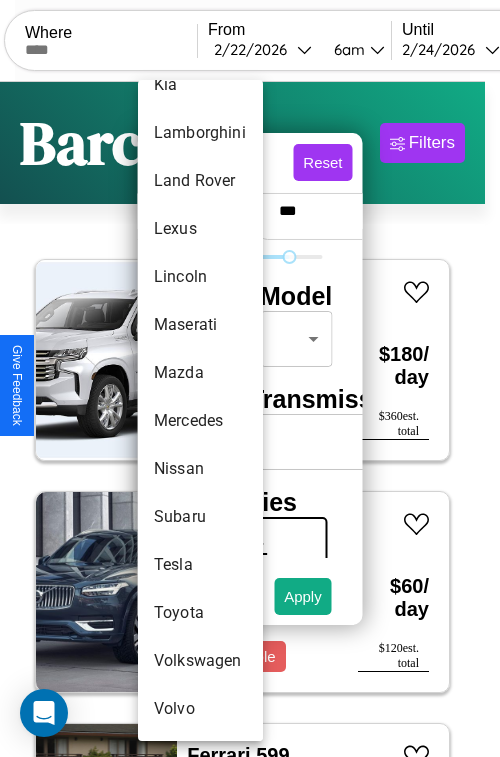 click on "Tesla" at bounding box center [200, 565] 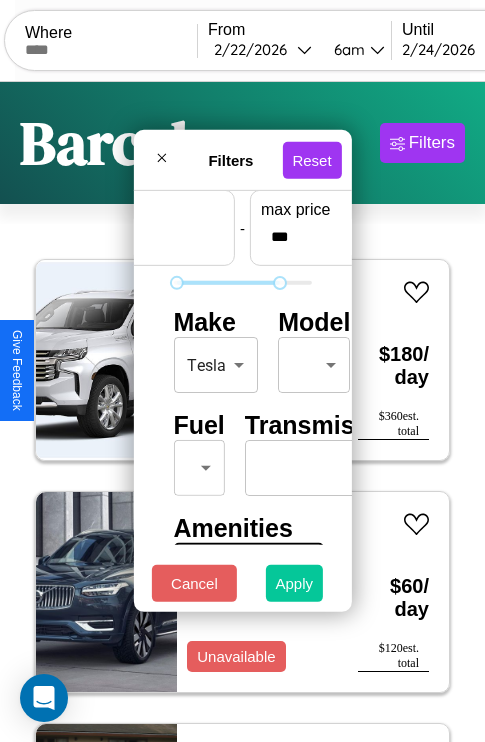 click on "Apply" at bounding box center [295, 583] 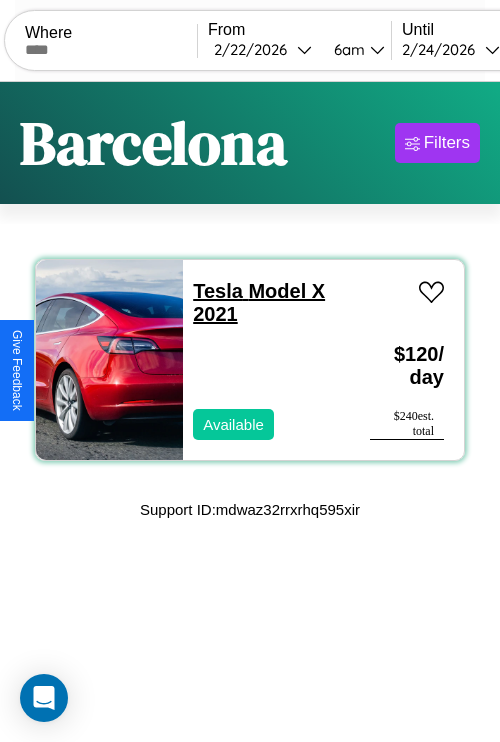 click on "Tesla   Model X   2021" at bounding box center [259, 302] 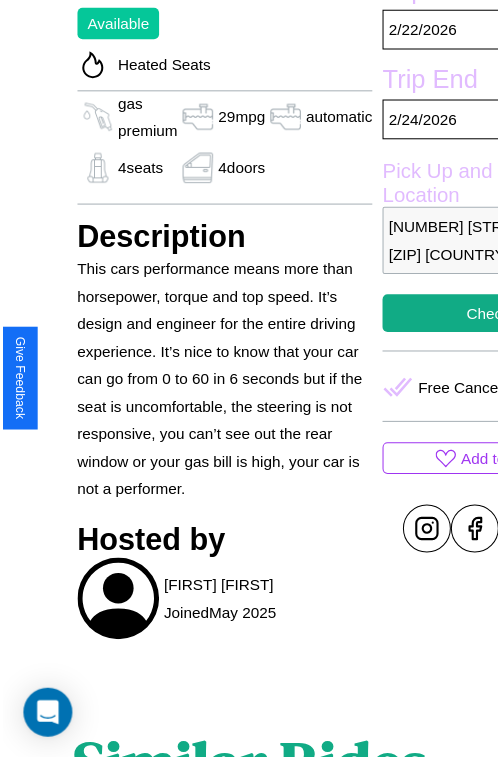 scroll, scrollTop: 550, scrollLeft: 107, axis: both 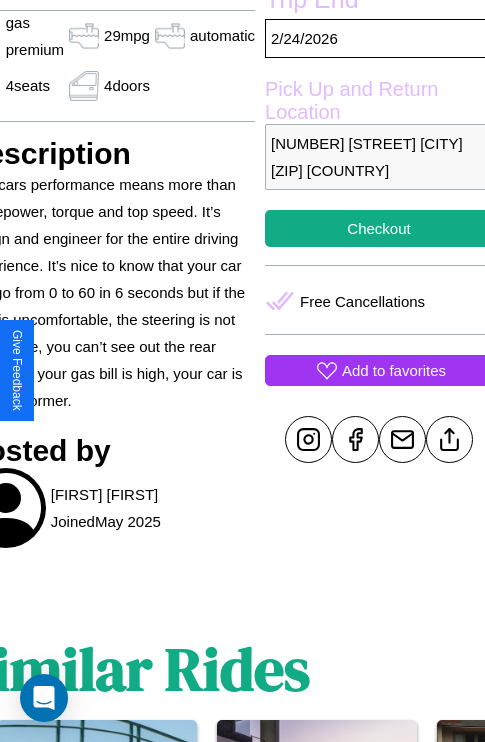 click on "Add to favorites" at bounding box center (394, 370) 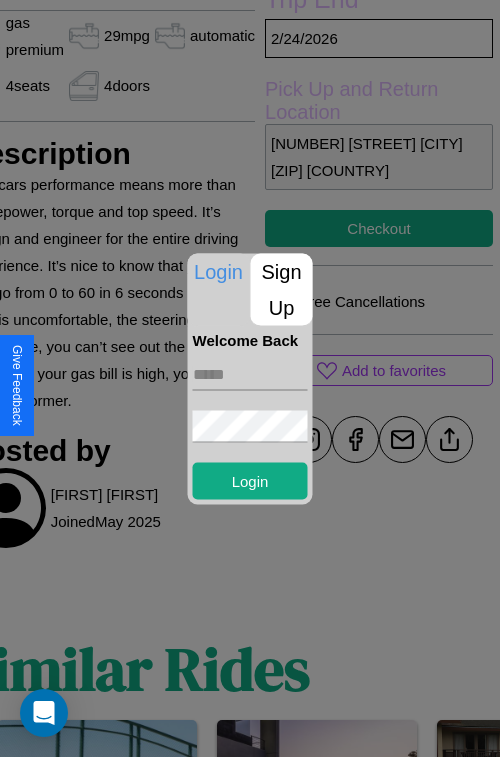 click on "Sign Up" at bounding box center [282, 289] 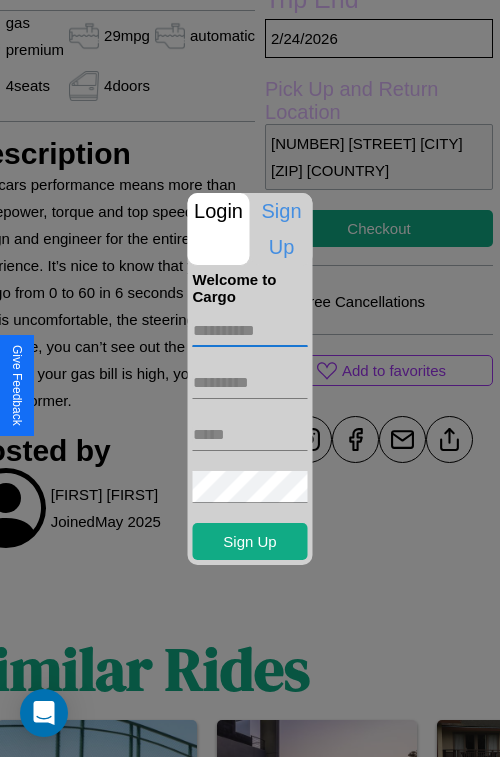 click at bounding box center (250, 331) 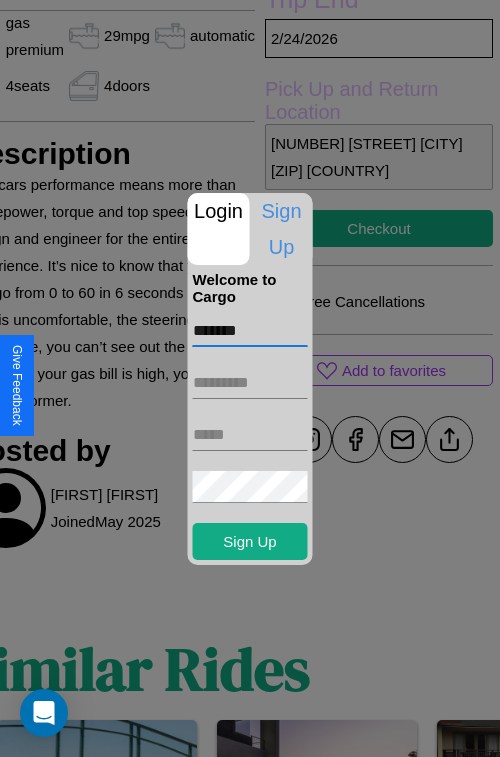 type on "*******" 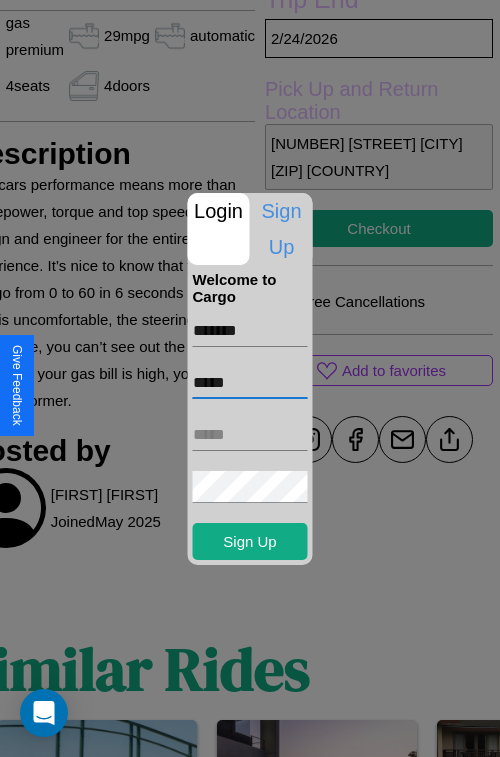 type on "*****" 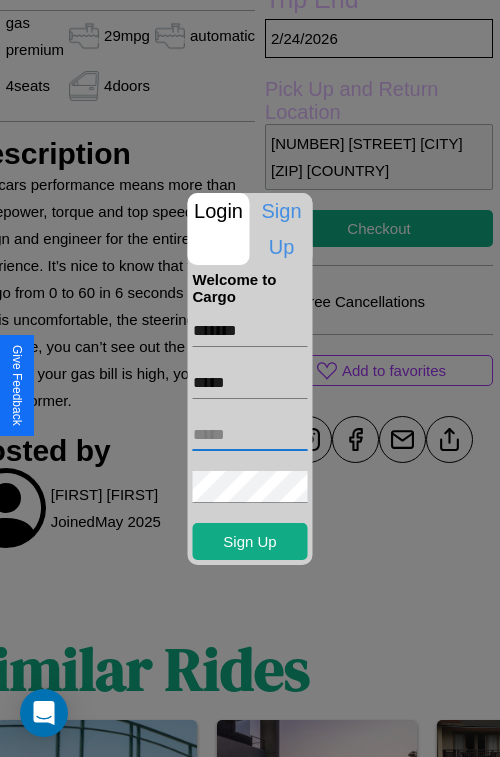 click at bounding box center [250, 435] 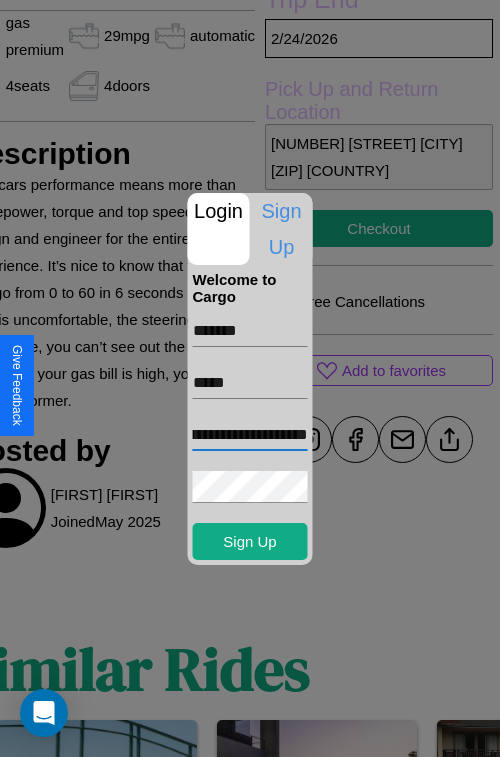 scroll, scrollTop: 0, scrollLeft: 73, axis: horizontal 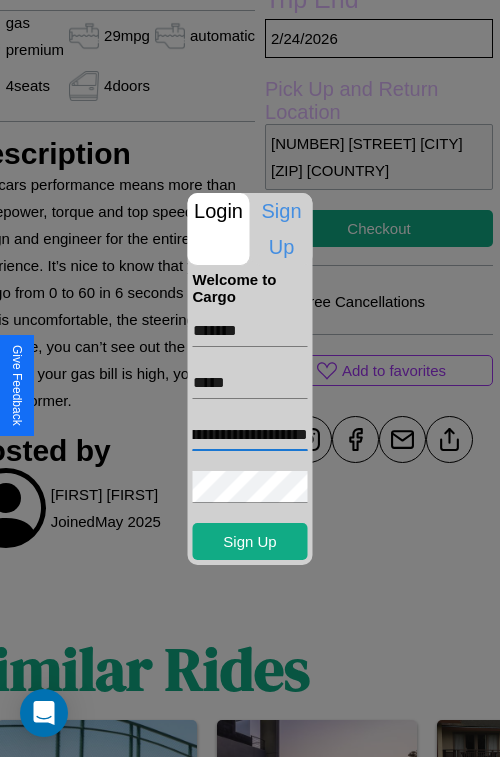 type on "**********" 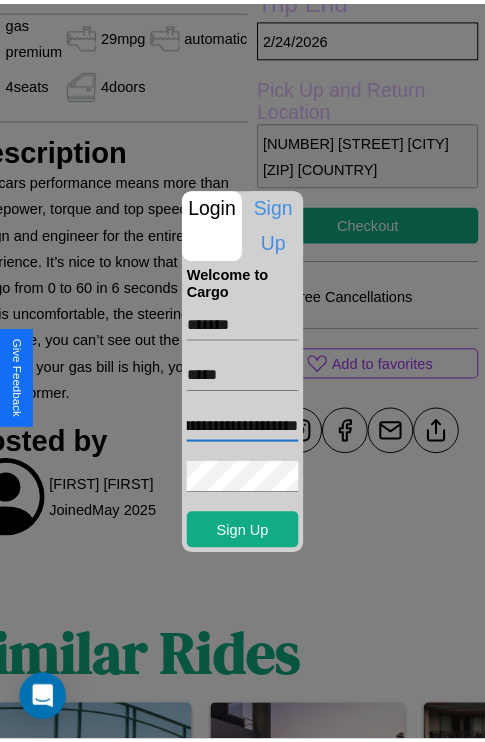 scroll, scrollTop: 0, scrollLeft: 0, axis: both 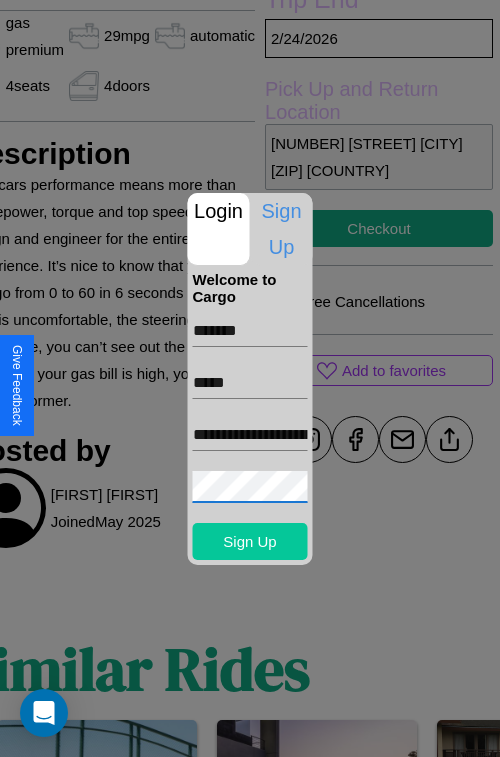 click on "Sign Up" at bounding box center (250, 541) 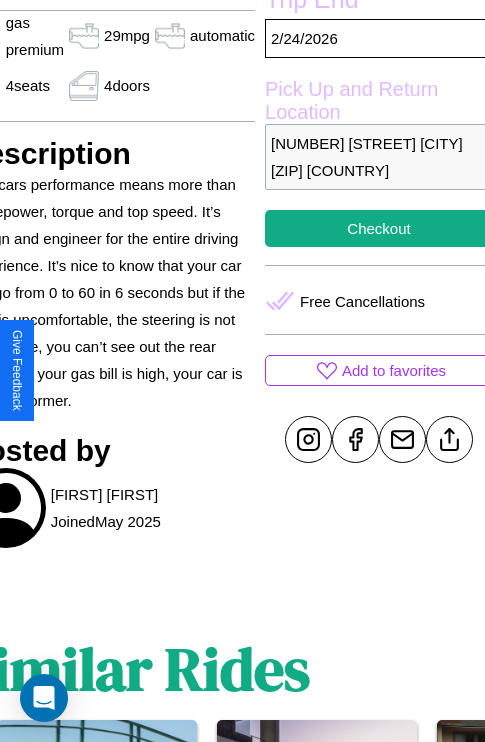scroll, scrollTop: 550, scrollLeft: 107, axis: both 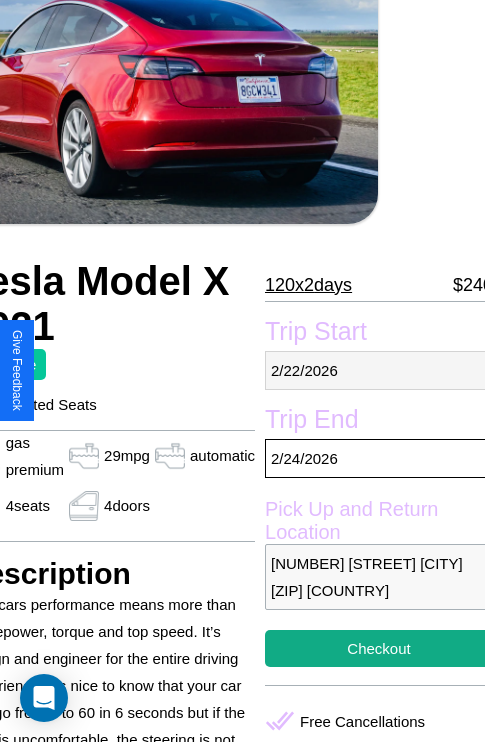 click on "2 / 22 / 2026" at bounding box center (379, 370) 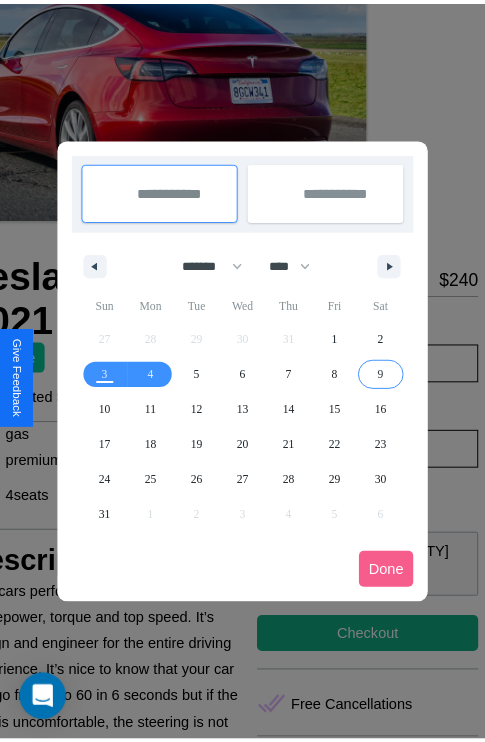 scroll, scrollTop: 0, scrollLeft: 107, axis: horizontal 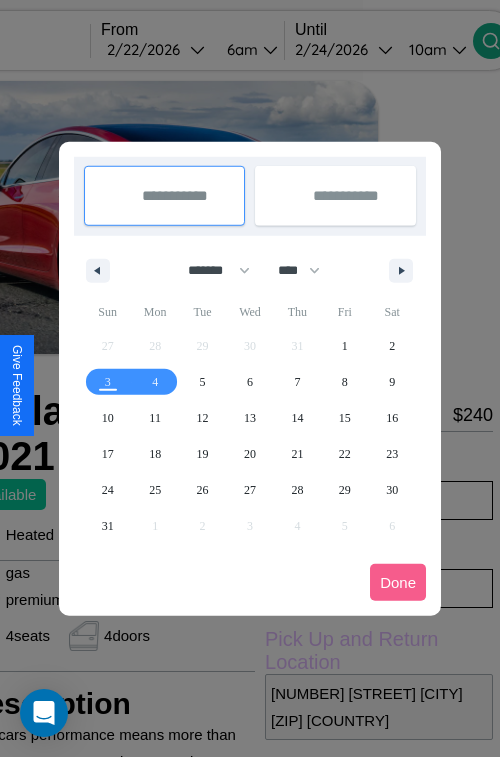 click at bounding box center (250, 378) 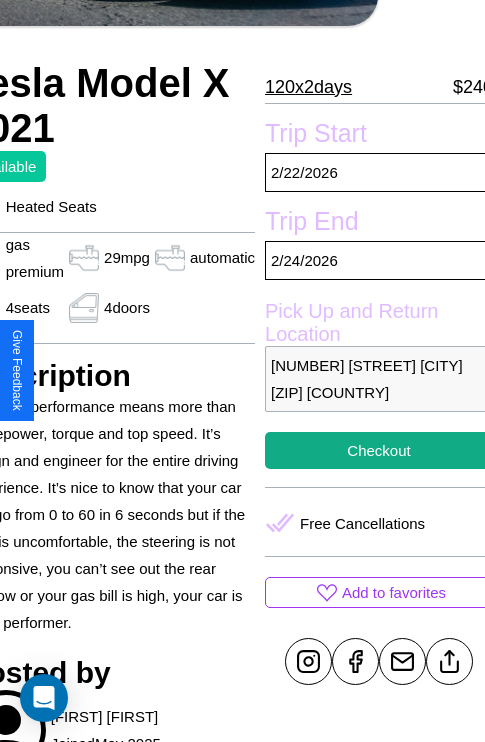 scroll, scrollTop: 408, scrollLeft: 107, axis: both 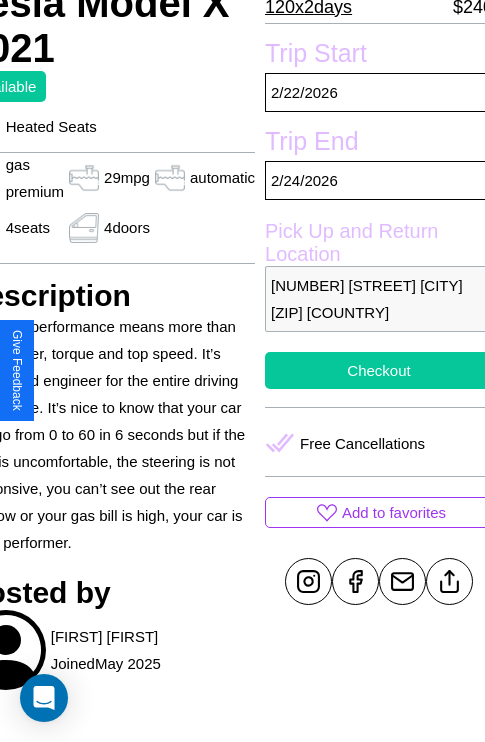 click on "Checkout" at bounding box center [379, 370] 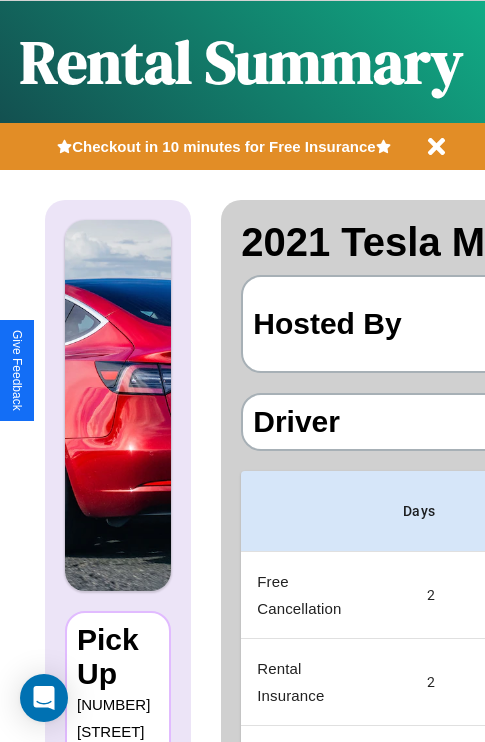 scroll, scrollTop: 0, scrollLeft: 378, axis: horizontal 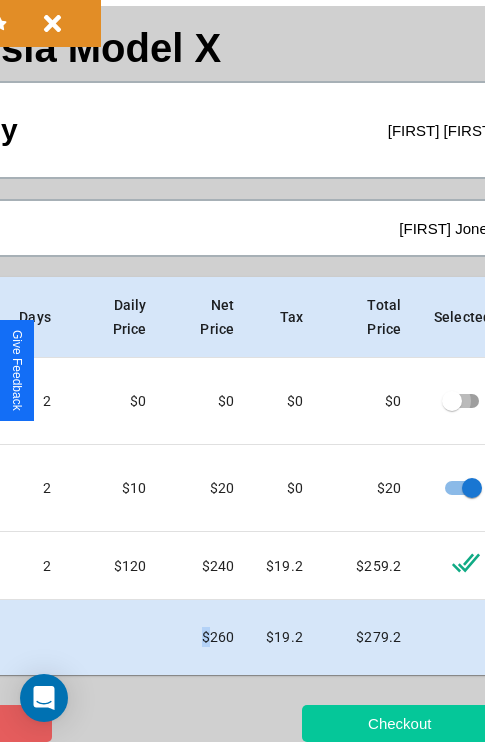 click on "Checkout" at bounding box center (399, 723) 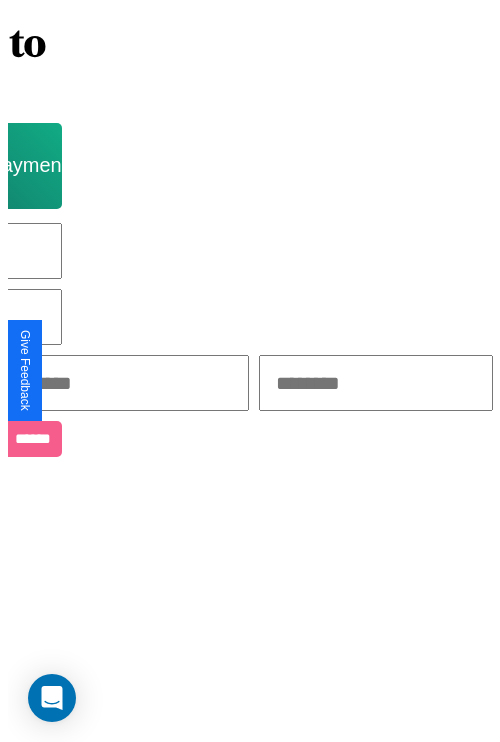 scroll, scrollTop: 0, scrollLeft: 0, axis: both 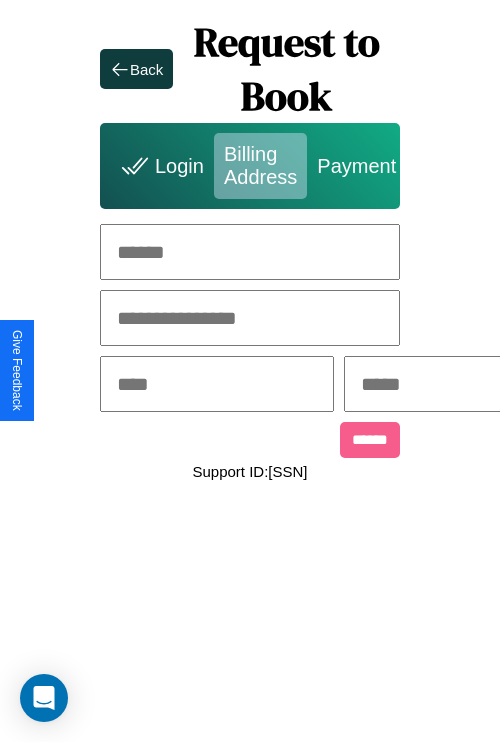 click at bounding box center [250, 252] 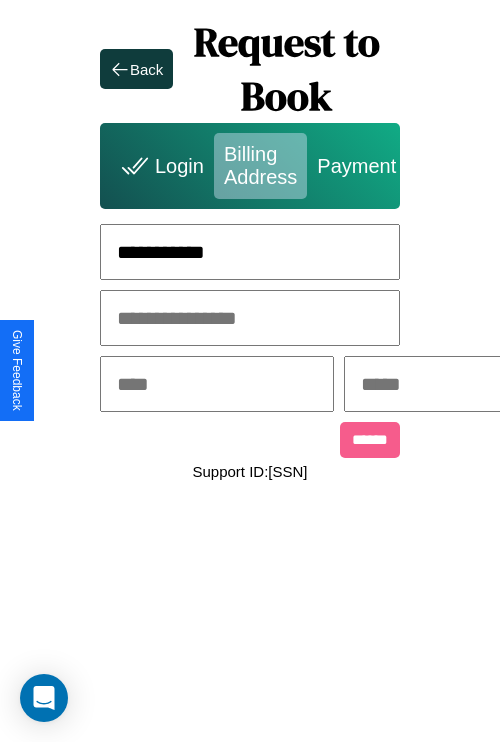 type on "**********" 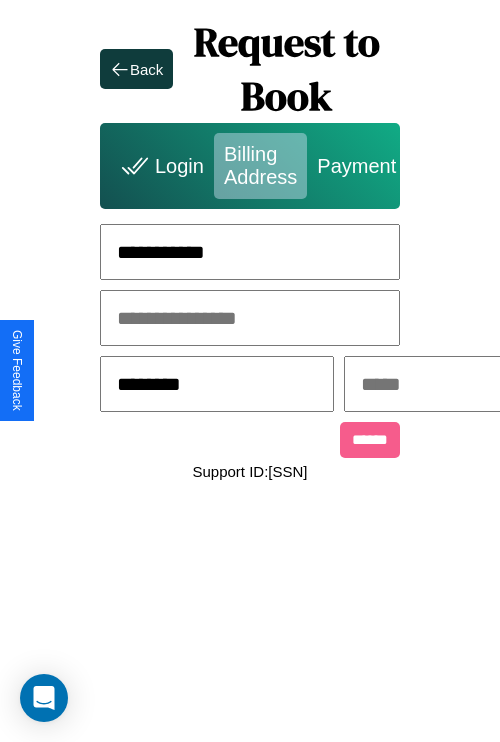 type on "********" 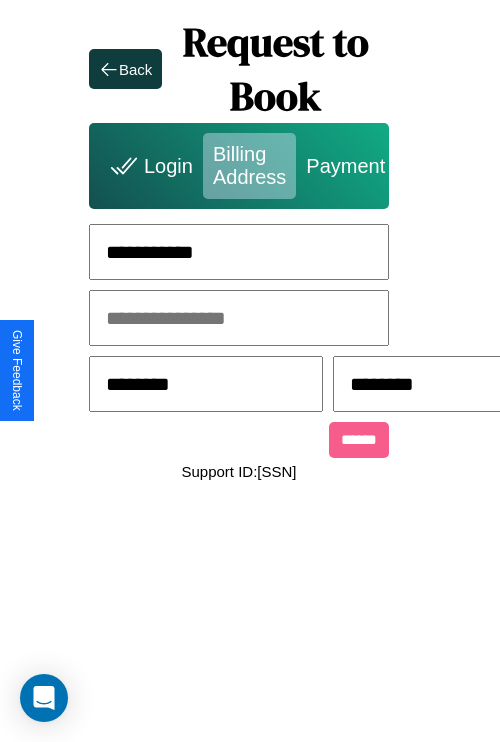 scroll, scrollTop: 0, scrollLeft: 517, axis: horizontal 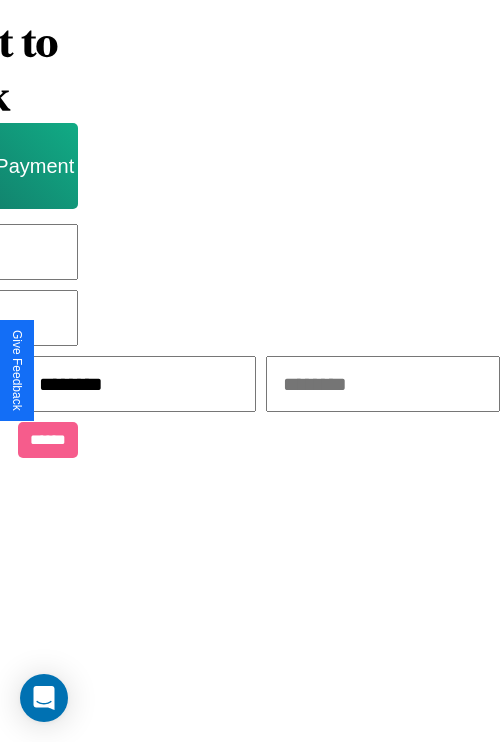 type on "********" 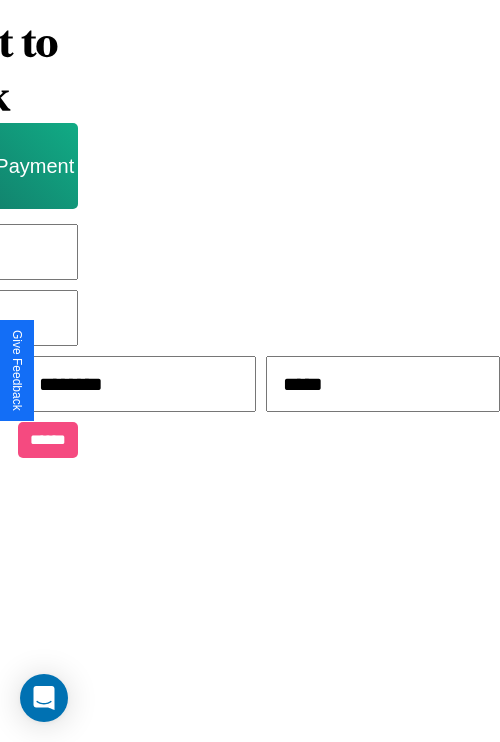 type on "*****" 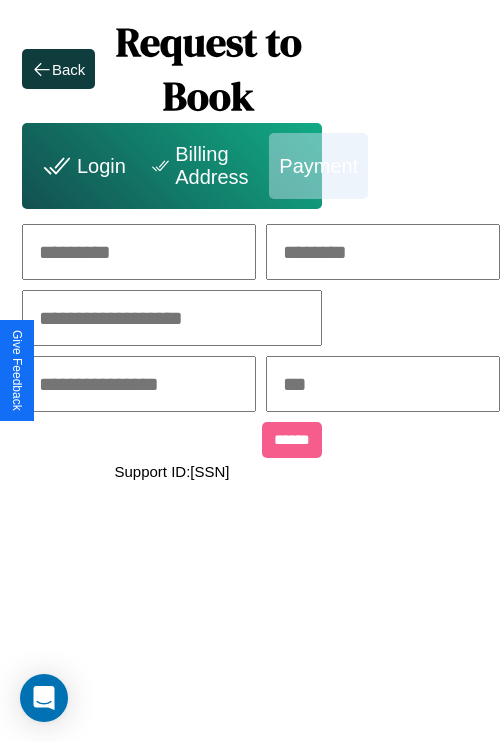 scroll, scrollTop: 0, scrollLeft: 208, axis: horizontal 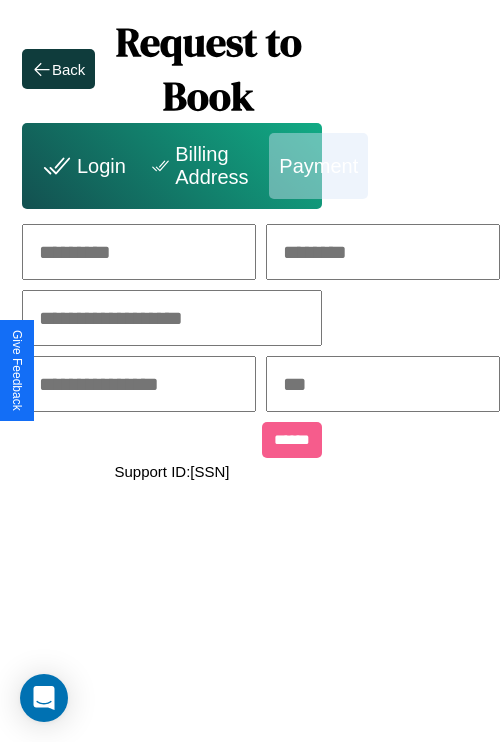click at bounding box center [139, 252] 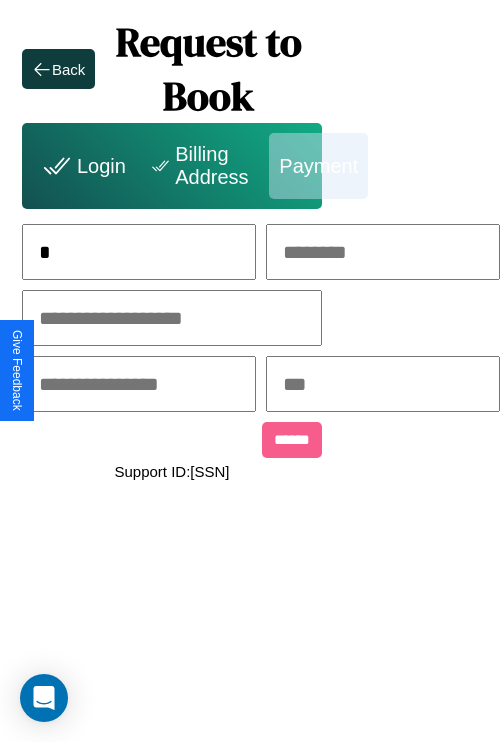 scroll, scrollTop: 0, scrollLeft: 130, axis: horizontal 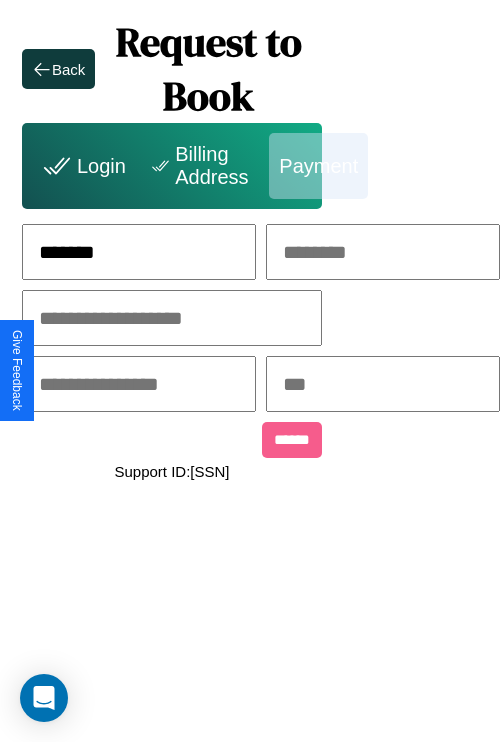 type on "*******" 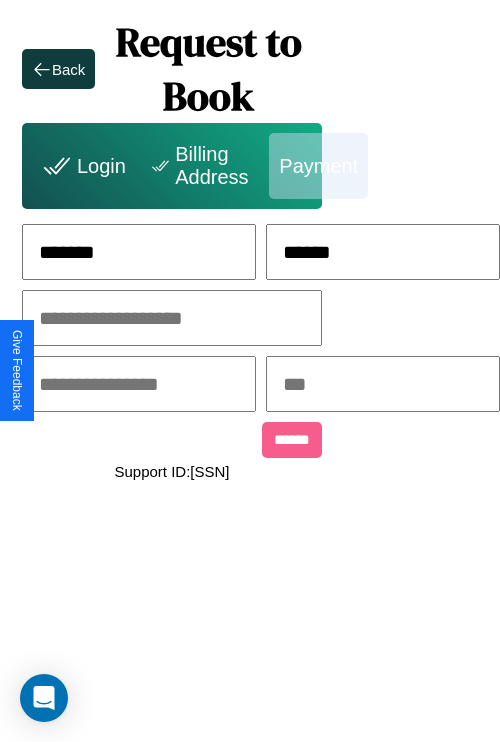 type on "******" 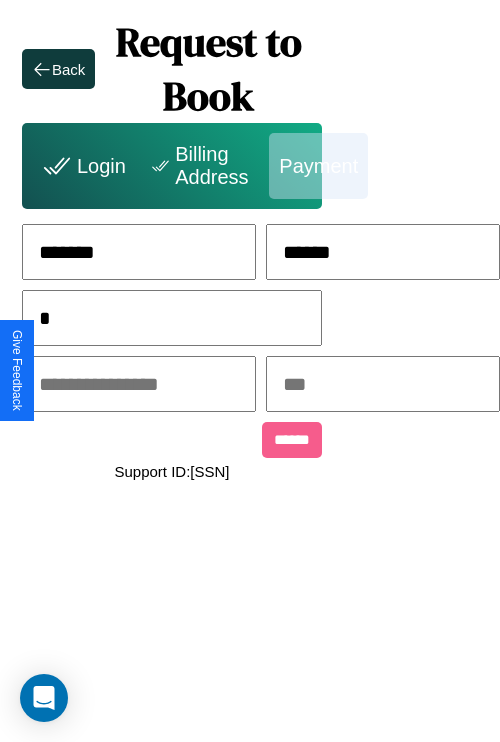 scroll, scrollTop: 0, scrollLeft: 128, axis: horizontal 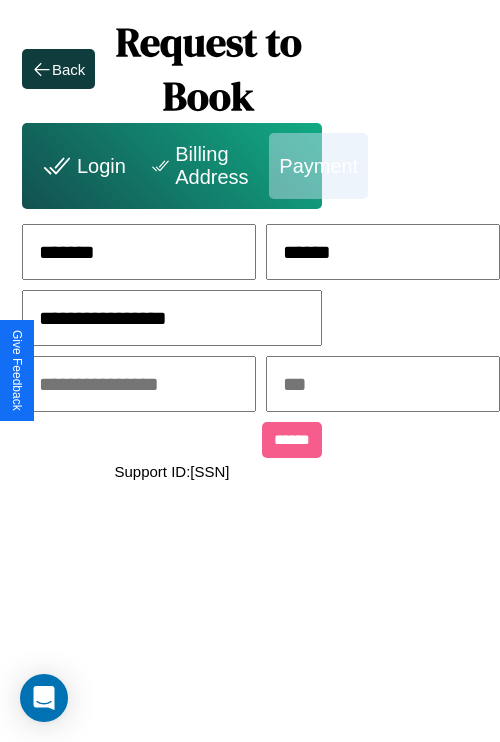 type on "**********" 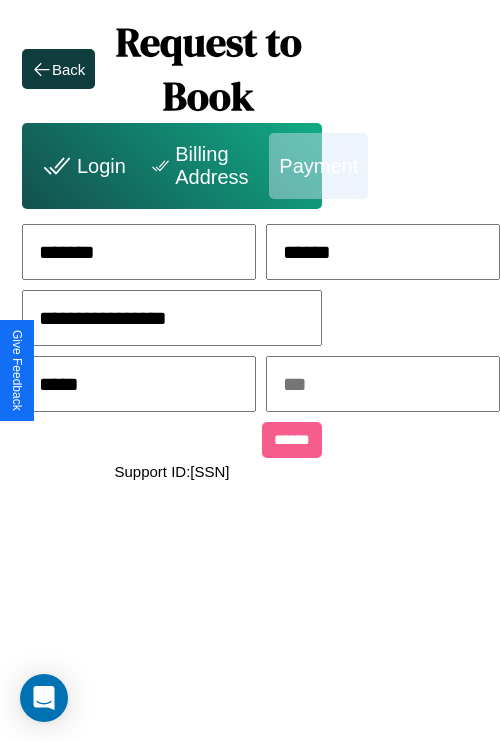 type on "*****" 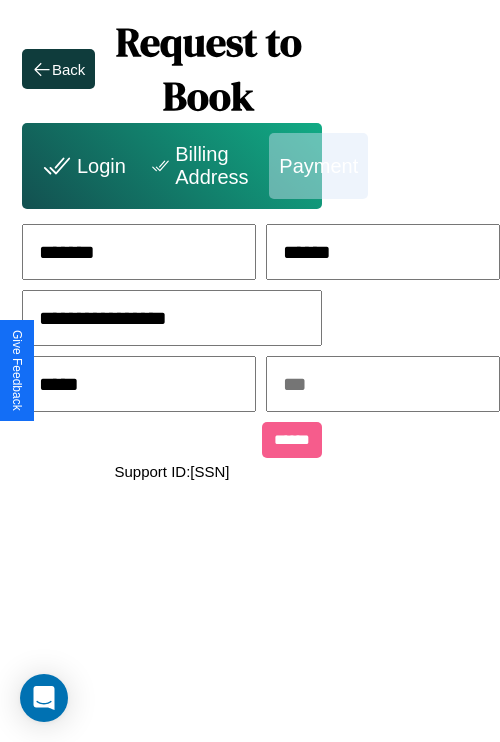 click at bounding box center (383, 384) 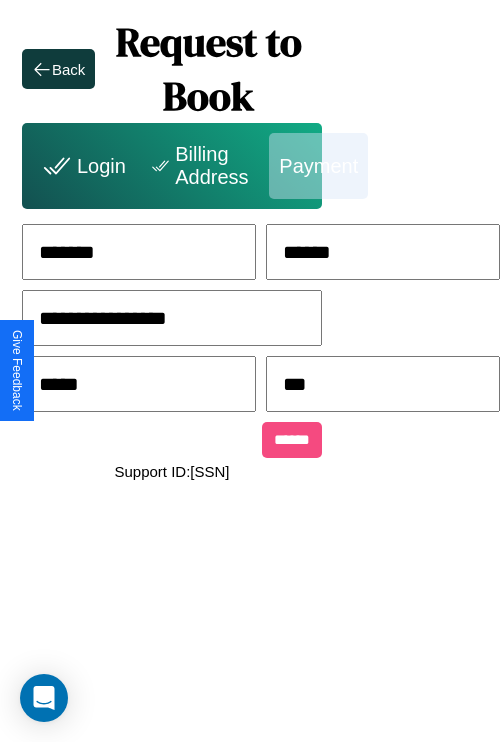 type on "***" 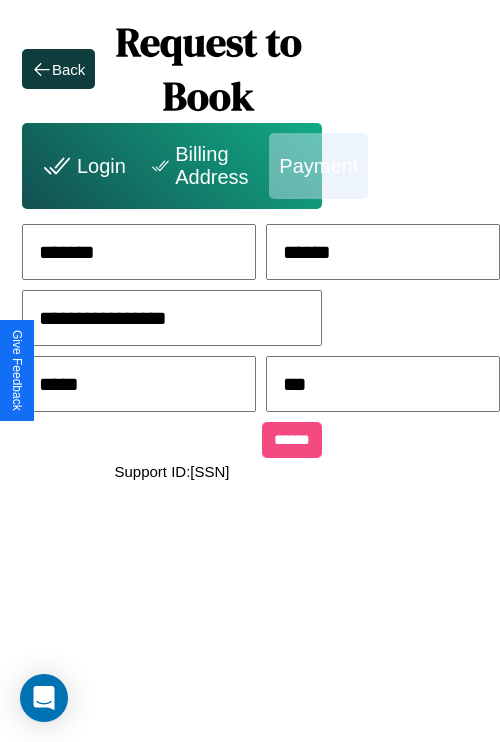 click on "******" at bounding box center [292, 440] 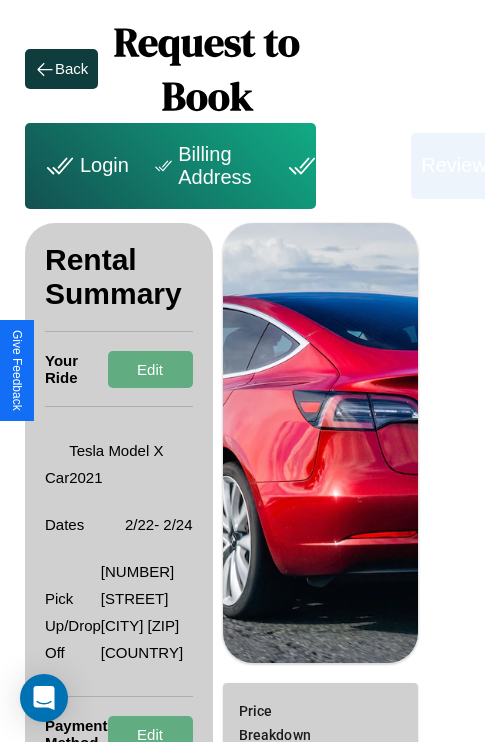 scroll, scrollTop: 328, scrollLeft: 72, axis: both 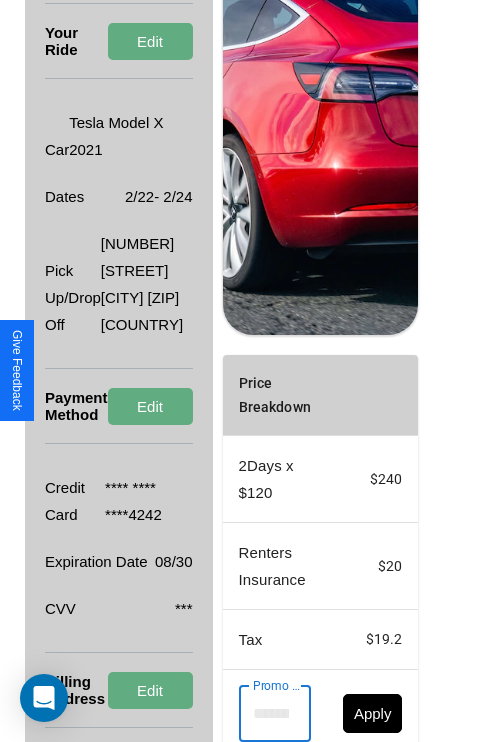 click on "Promo Code" at bounding box center [264, 714] 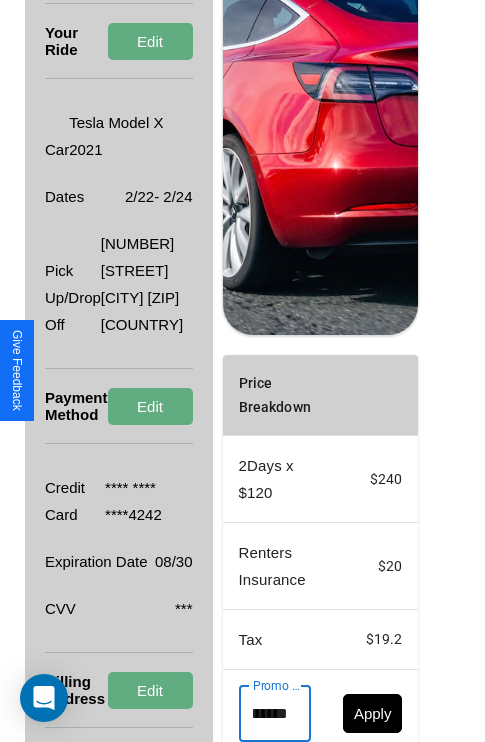 scroll, scrollTop: 0, scrollLeft: 71, axis: horizontal 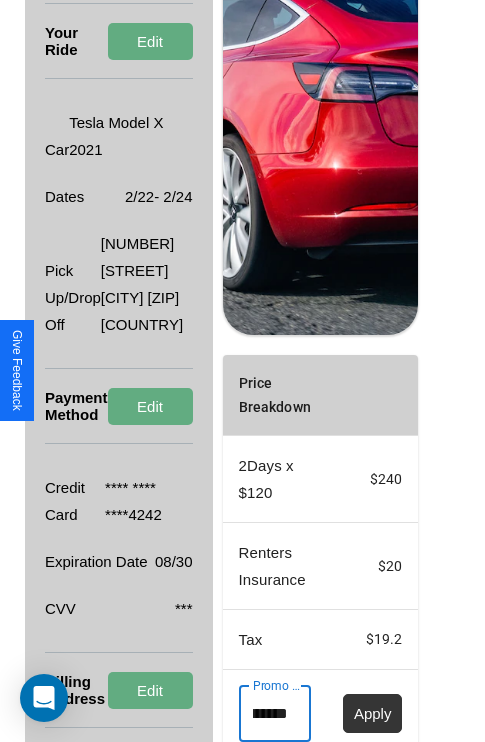 type on "**********" 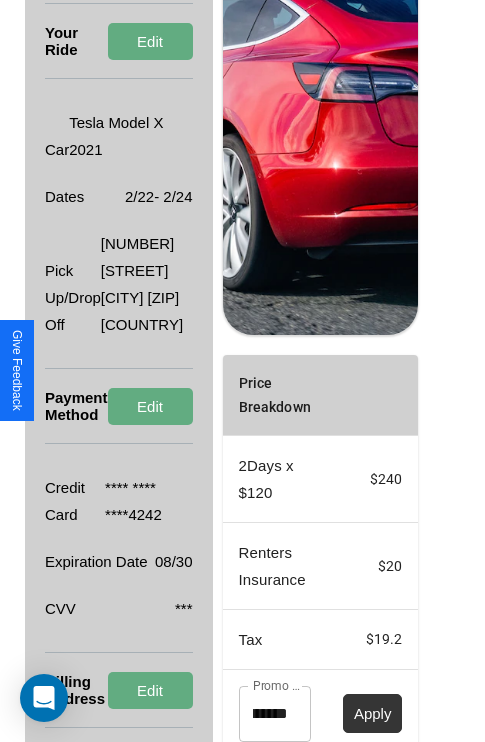 scroll, scrollTop: 0, scrollLeft: 0, axis: both 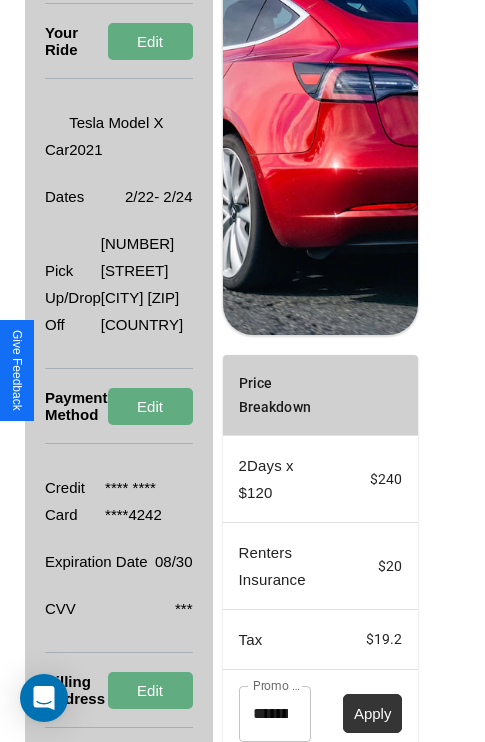 click on "Apply" at bounding box center (373, 713) 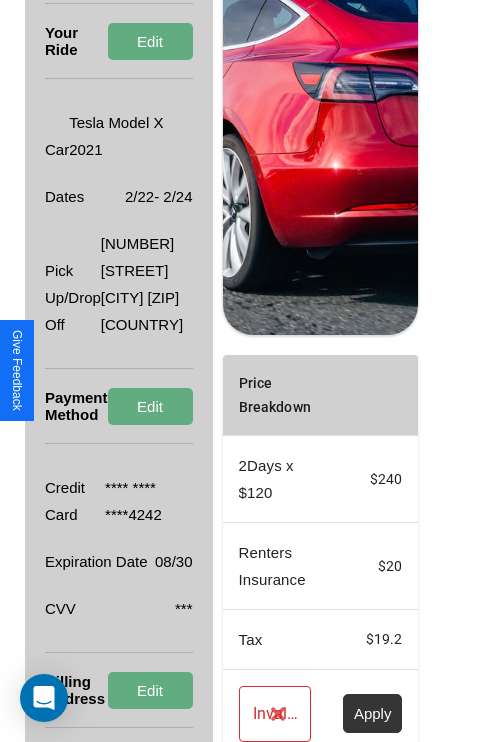 scroll, scrollTop: 482, scrollLeft: 72, axis: both 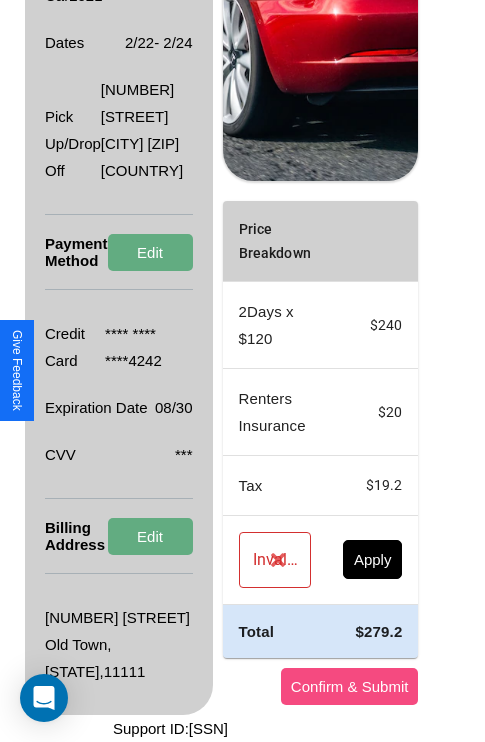 click on "Confirm & Submit" at bounding box center [350, 686] 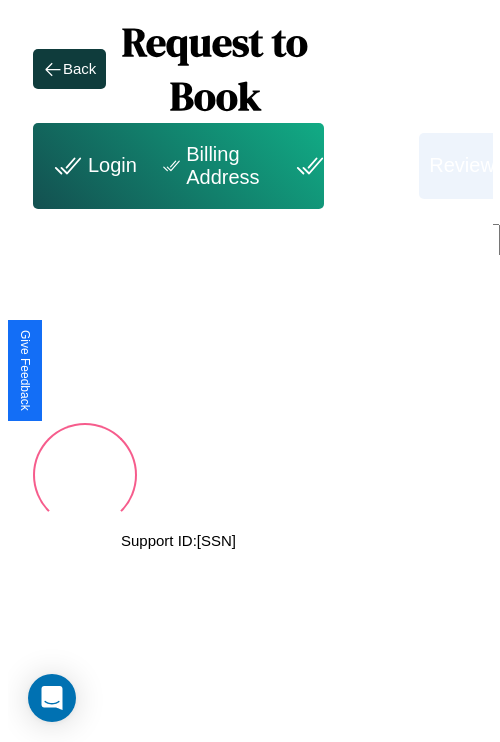 scroll, scrollTop: 0, scrollLeft: 72, axis: horizontal 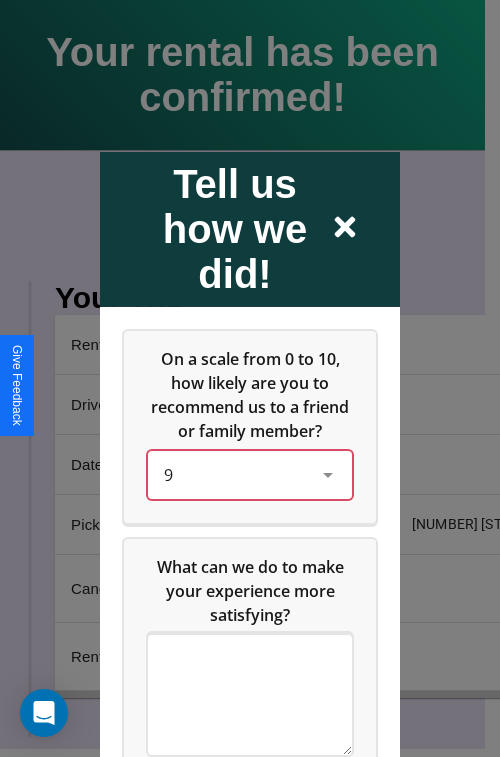 click on "9" at bounding box center [234, 474] 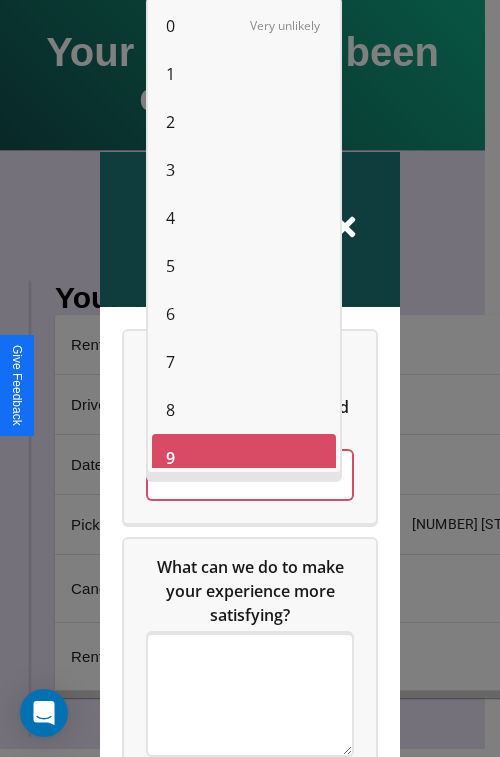 scroll, scrollTop: 14, scrollLeft: 0, axis: vertical 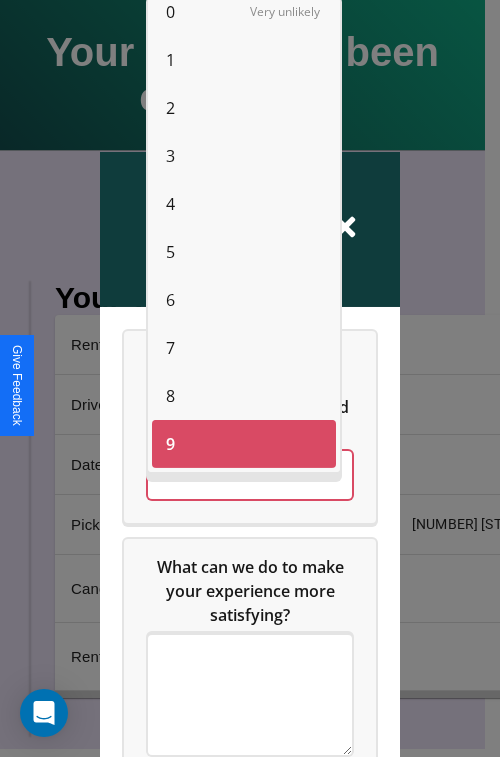 click on "6" at bounding box center [170, 300] 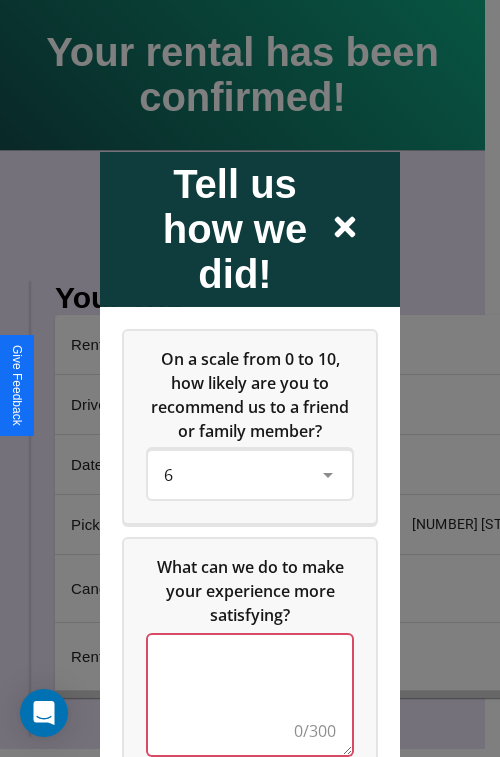 click at bounding box center [250, 694] 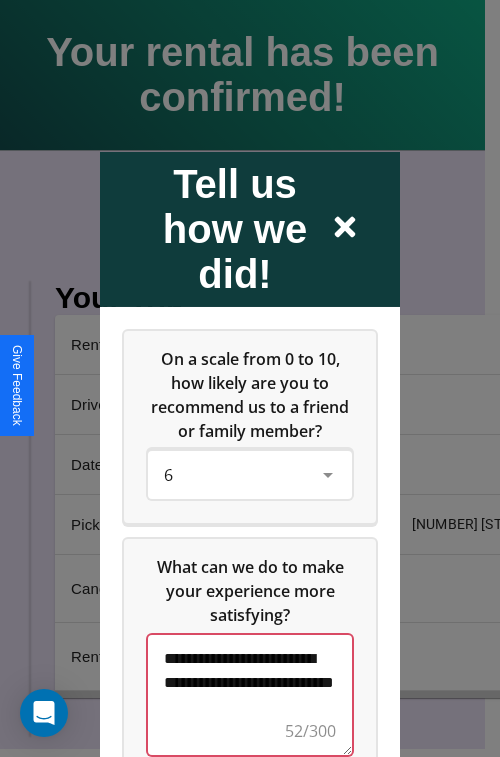 scroll, scrollTop: 5, scrollLeft: 0, axis: vertical 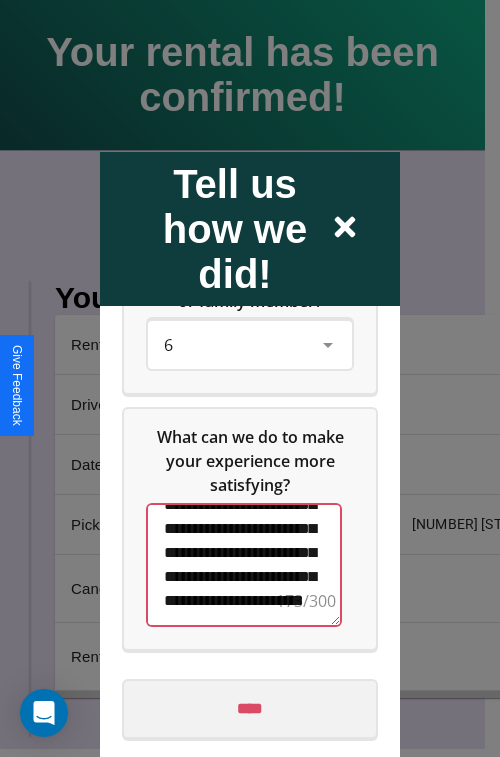 type on "**********" 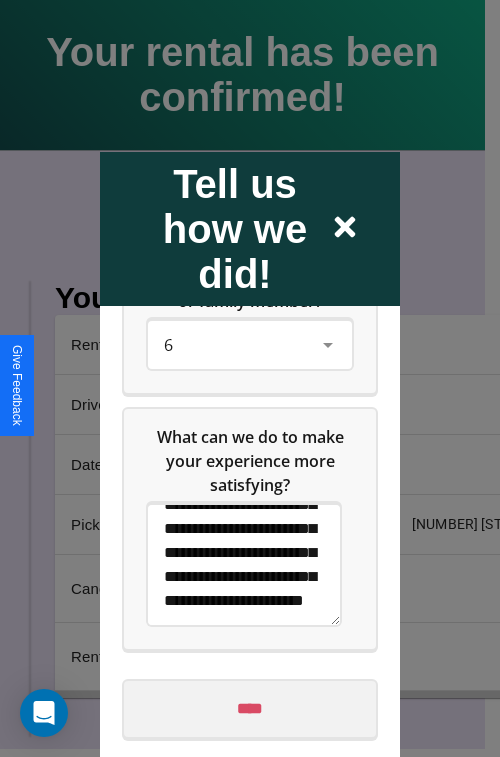 click on "****" at bounding box center (250, 708) 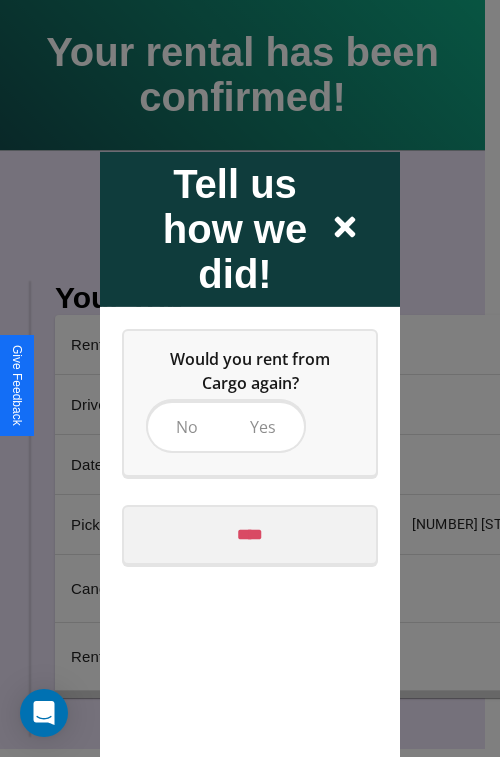 scroll, scrollTop: 0, scrollLeft: 0, axis: both 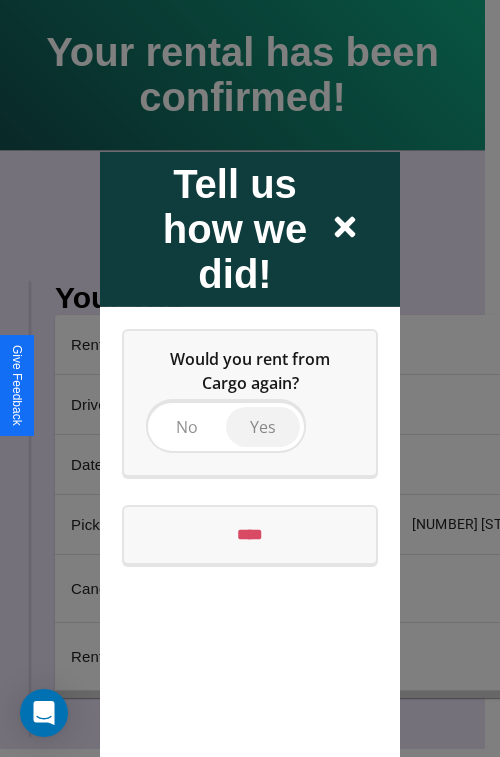 click on "Yes" at bounding box center [263, 426] 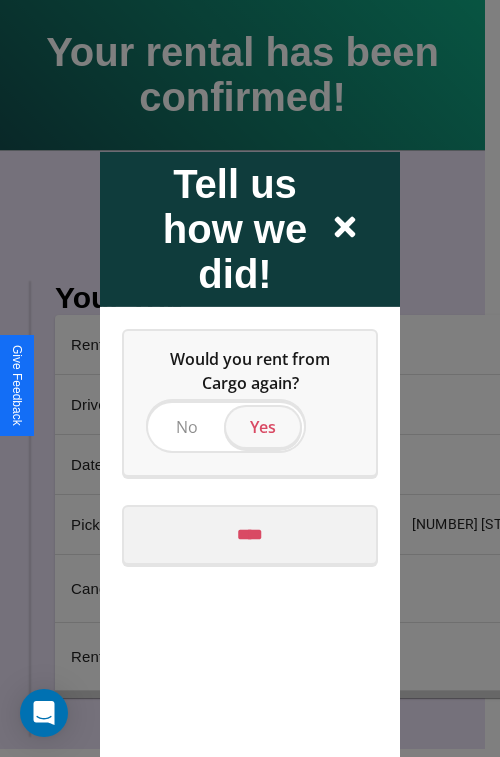 click on "****" at bounding box center [250, 534] 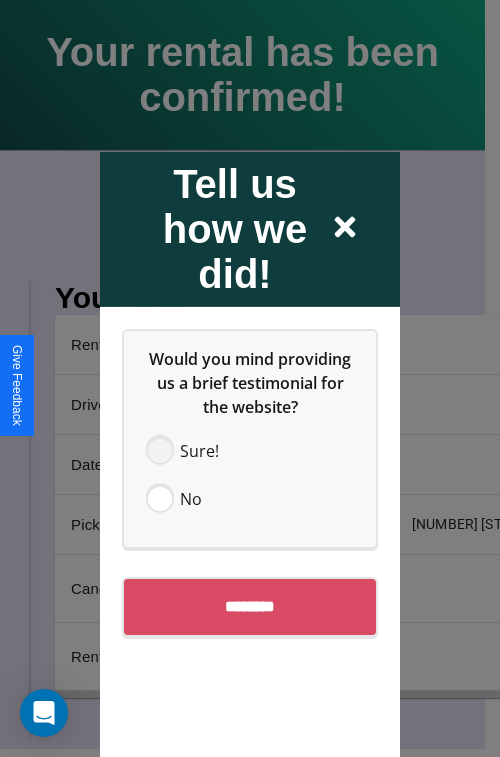 click at bounding box center [160, 450] 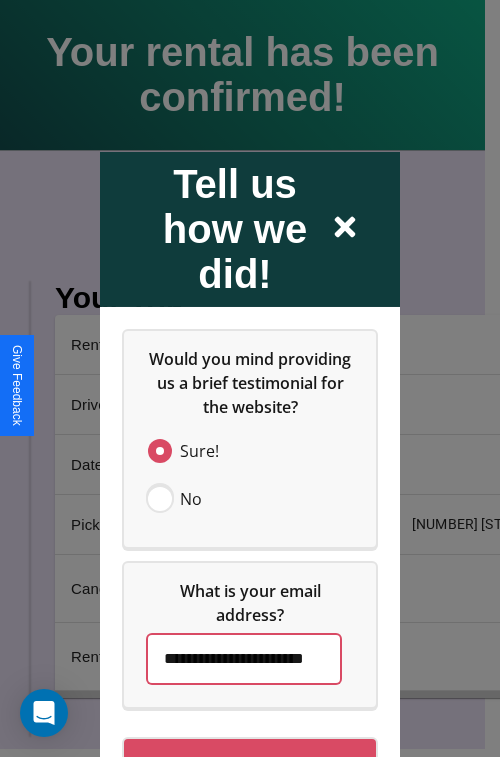 scroll, scrollTop: 0, scrollLeft: 43, axis: horizontal 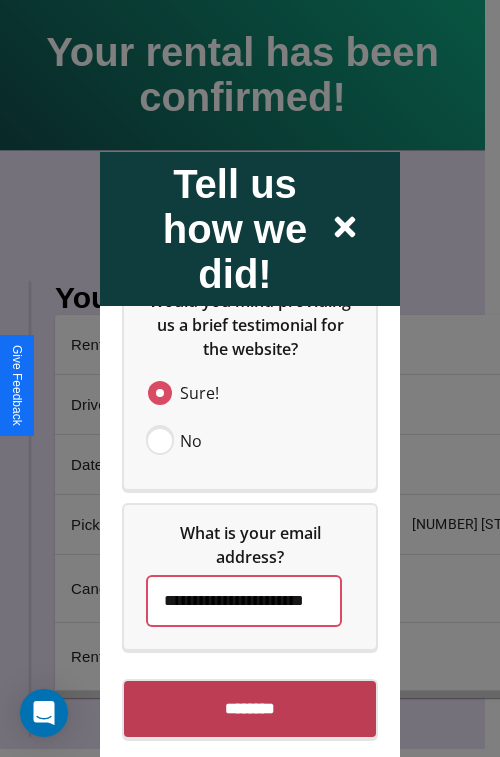 type on "**********" 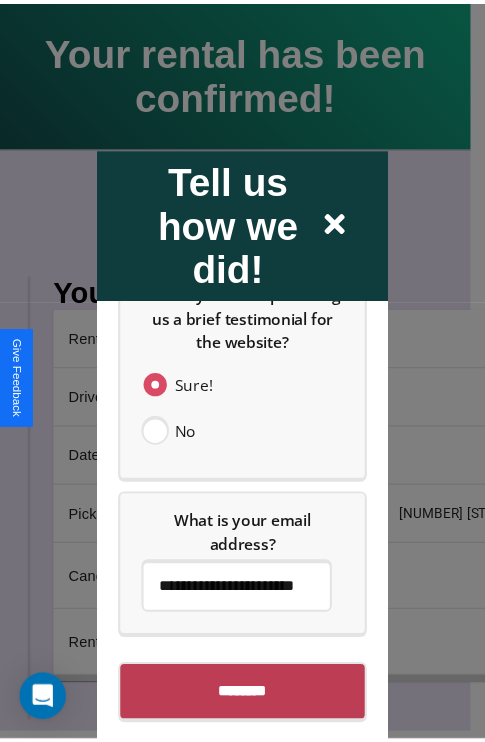scroll, scrollTop: 0, scrollLeft: 0, axis: both 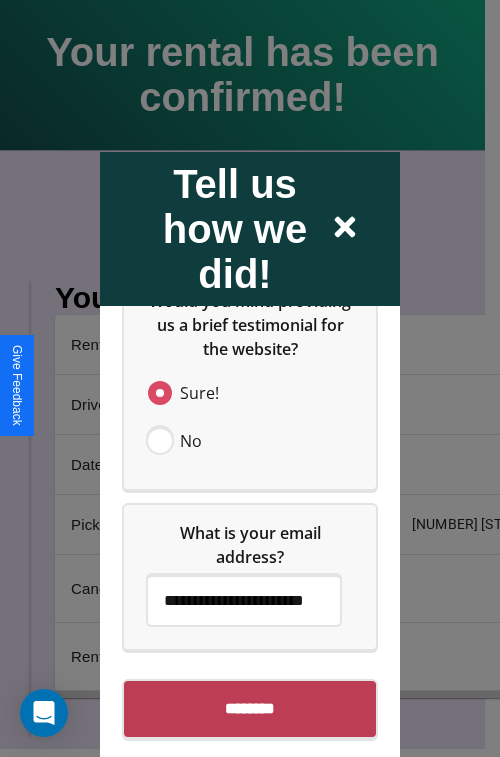 click on "********" at bounding box center (250, 708) 